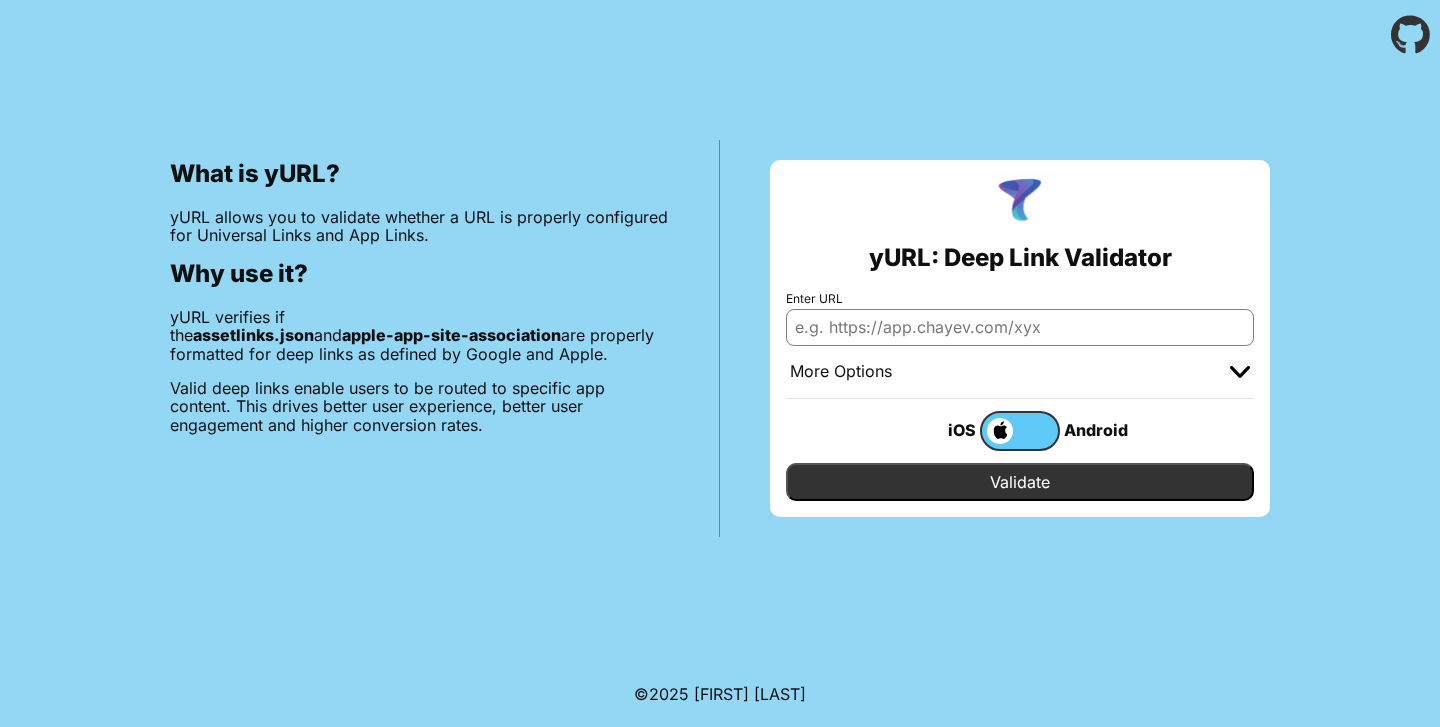 scroll, scrollTop: 0, scrollLeft: 0, axis: both 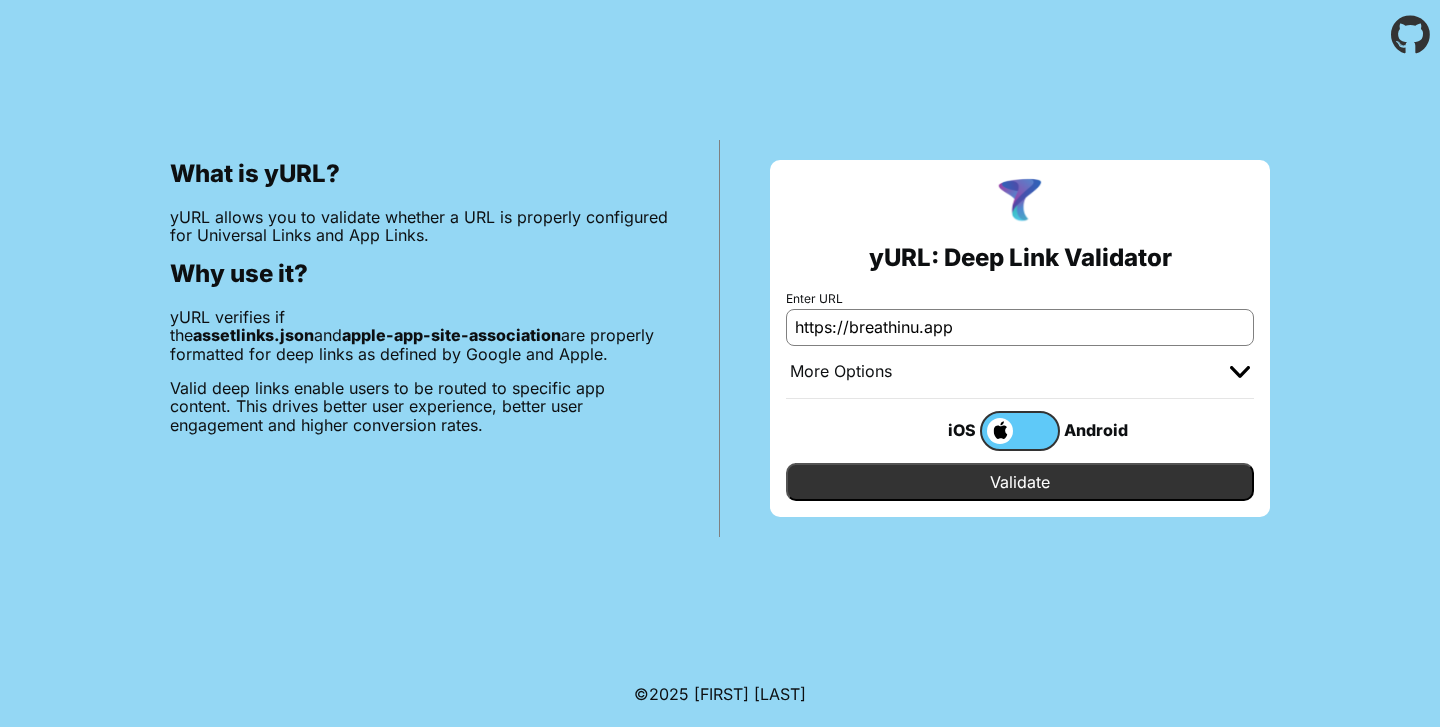 type on "https://breathinu.app" 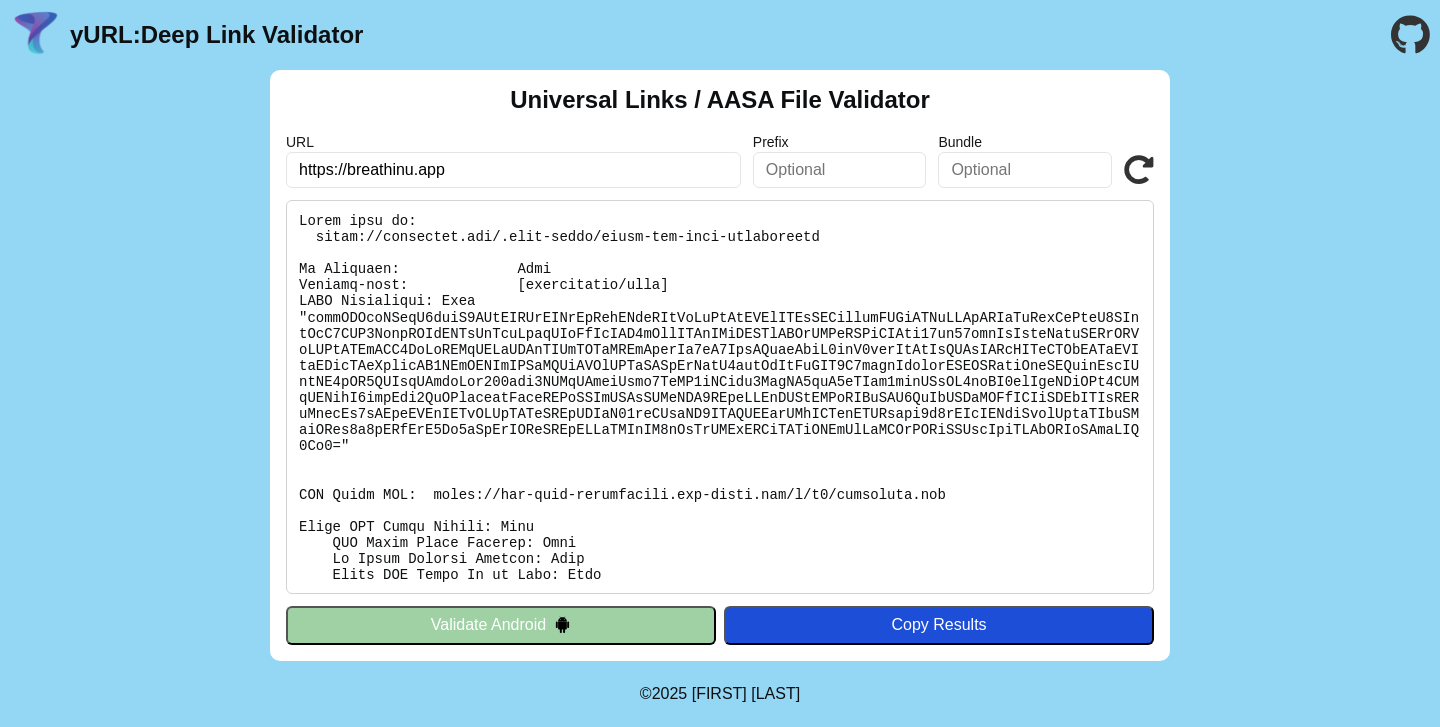 scroll, scrollTop: 0, scrollLeft: 0, axis: both 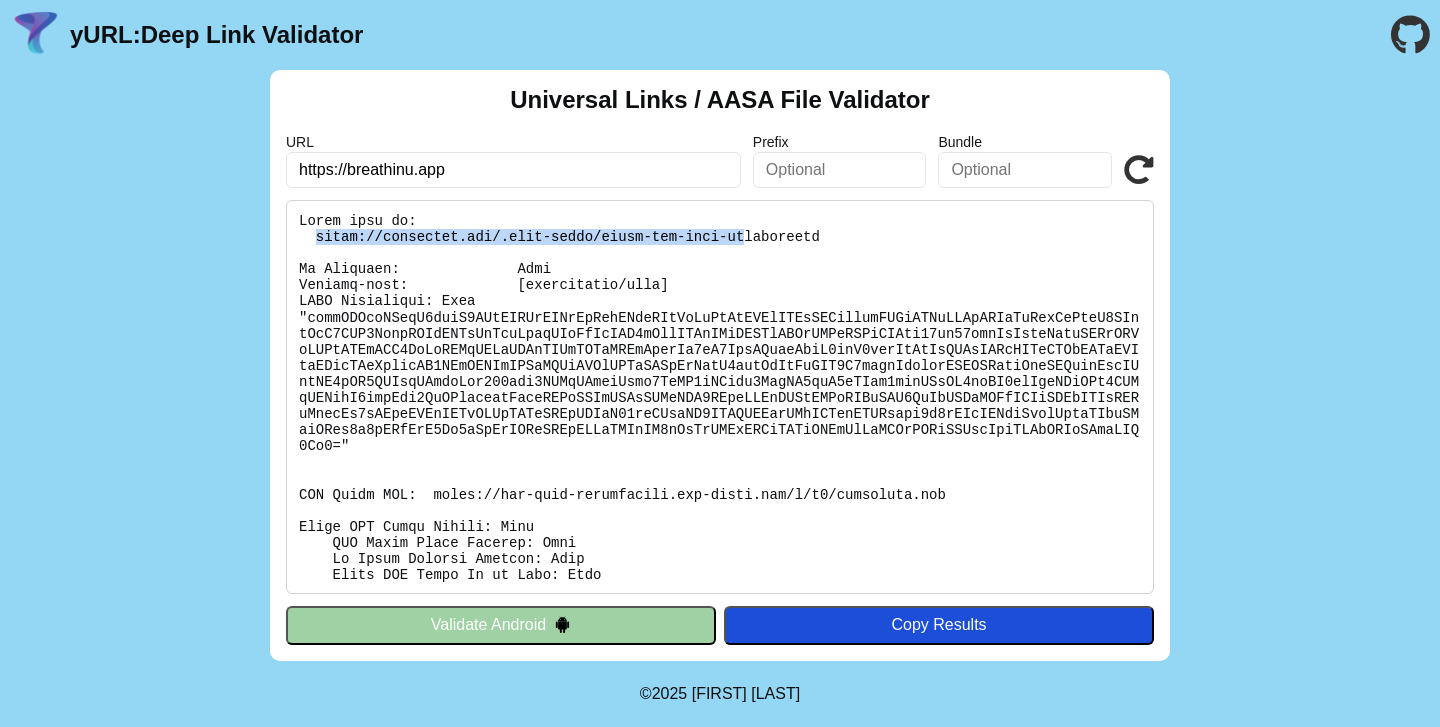 drag, startPoint x: 316, startPoint y: 237, endPoint x: 746, endPoint y: 244, distance: 430.05698 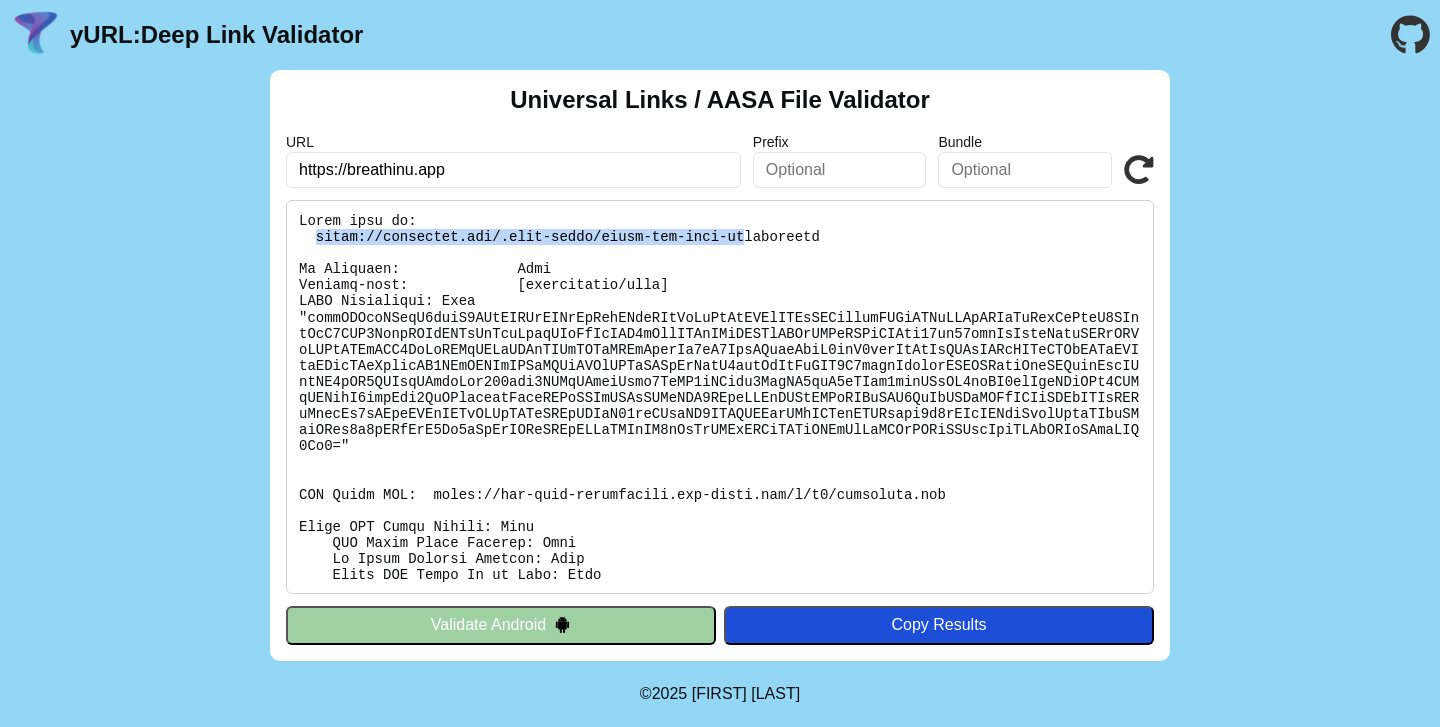 click at bounding box center [720, 397] 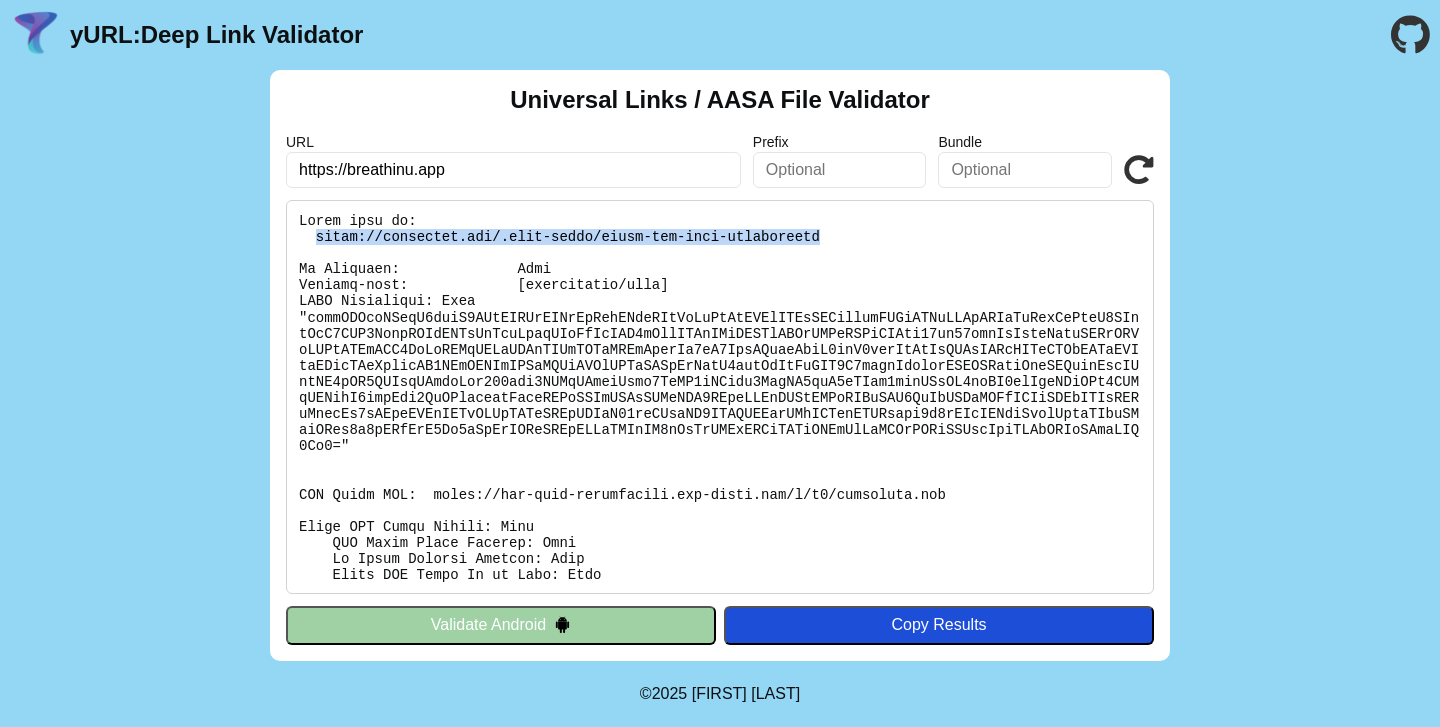 click at bounding box center (720, 397) 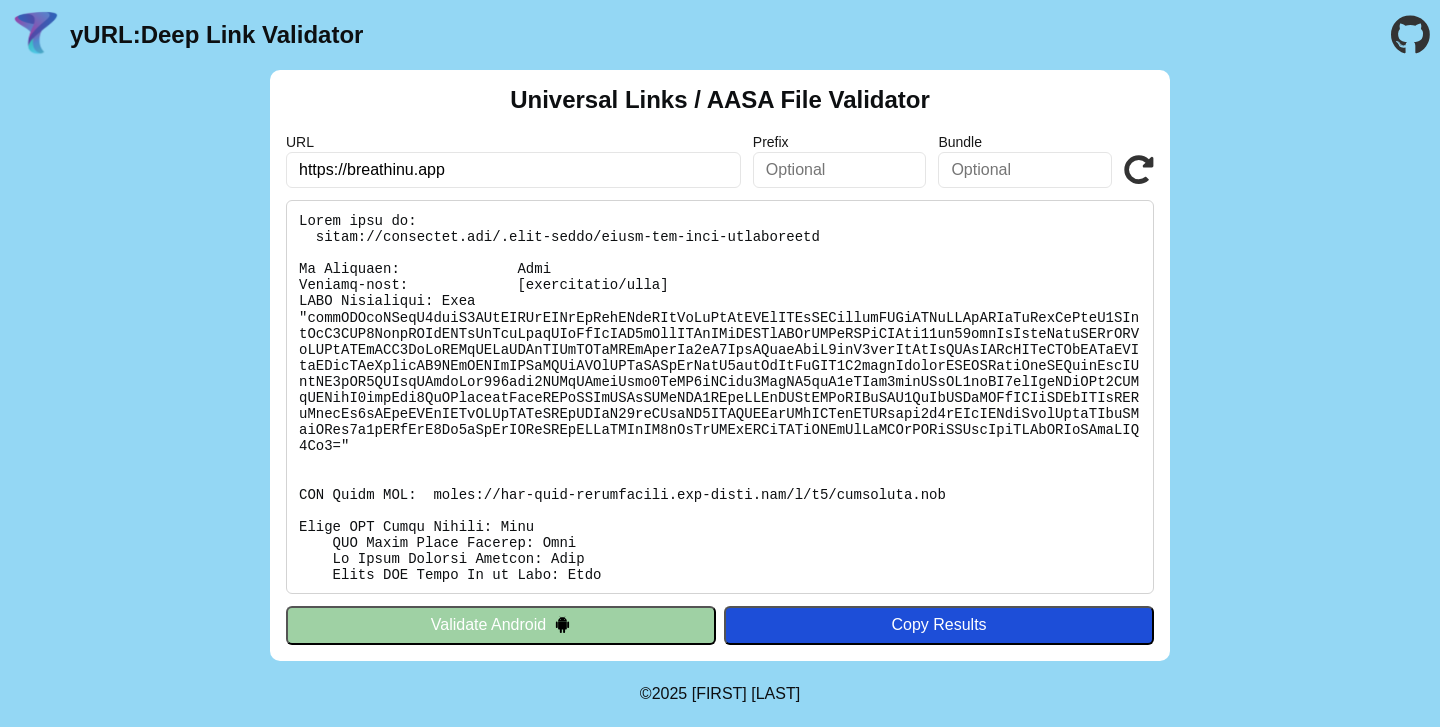 scroll, scrollTop: 0, scrollLeft: 0, axis: both 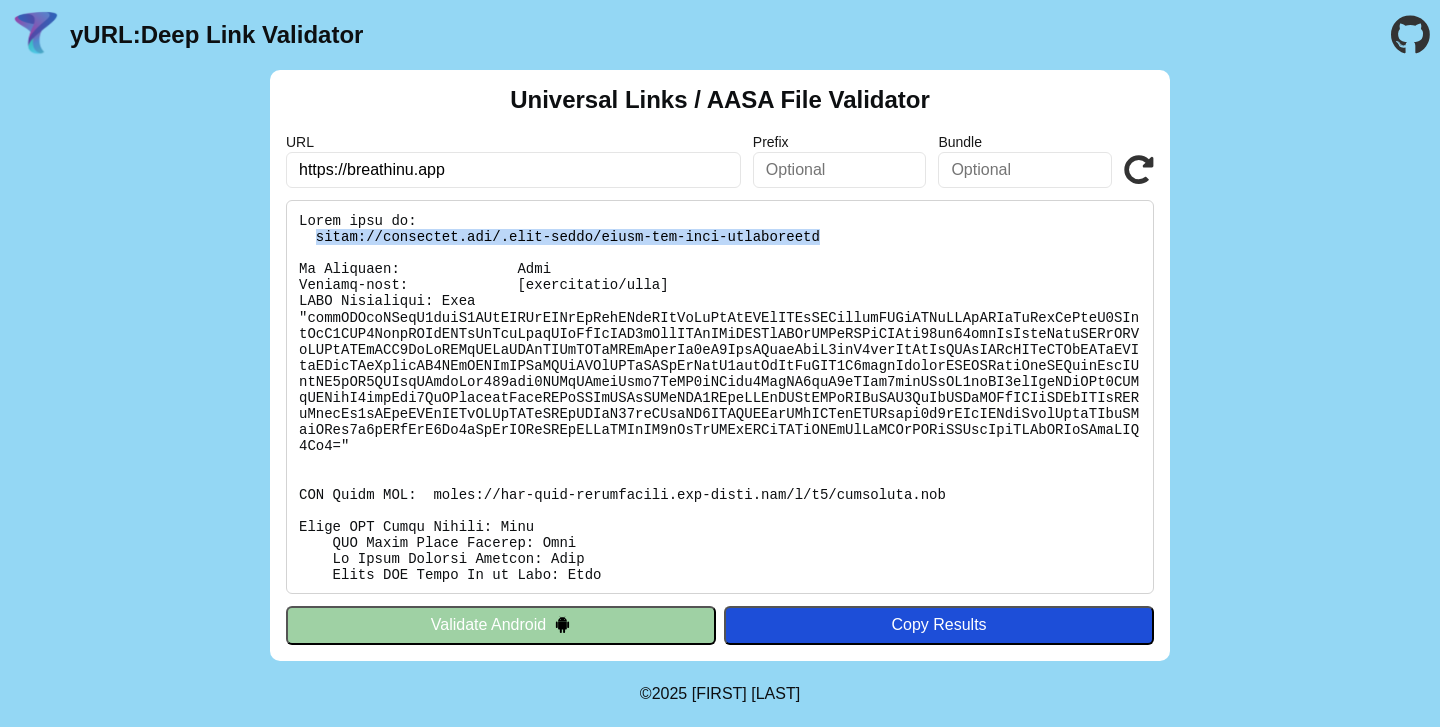 drag, startPoint x: 852, startPoint y: 232, endPoint x: 316, endPoint y: 236, distance: 536.01495 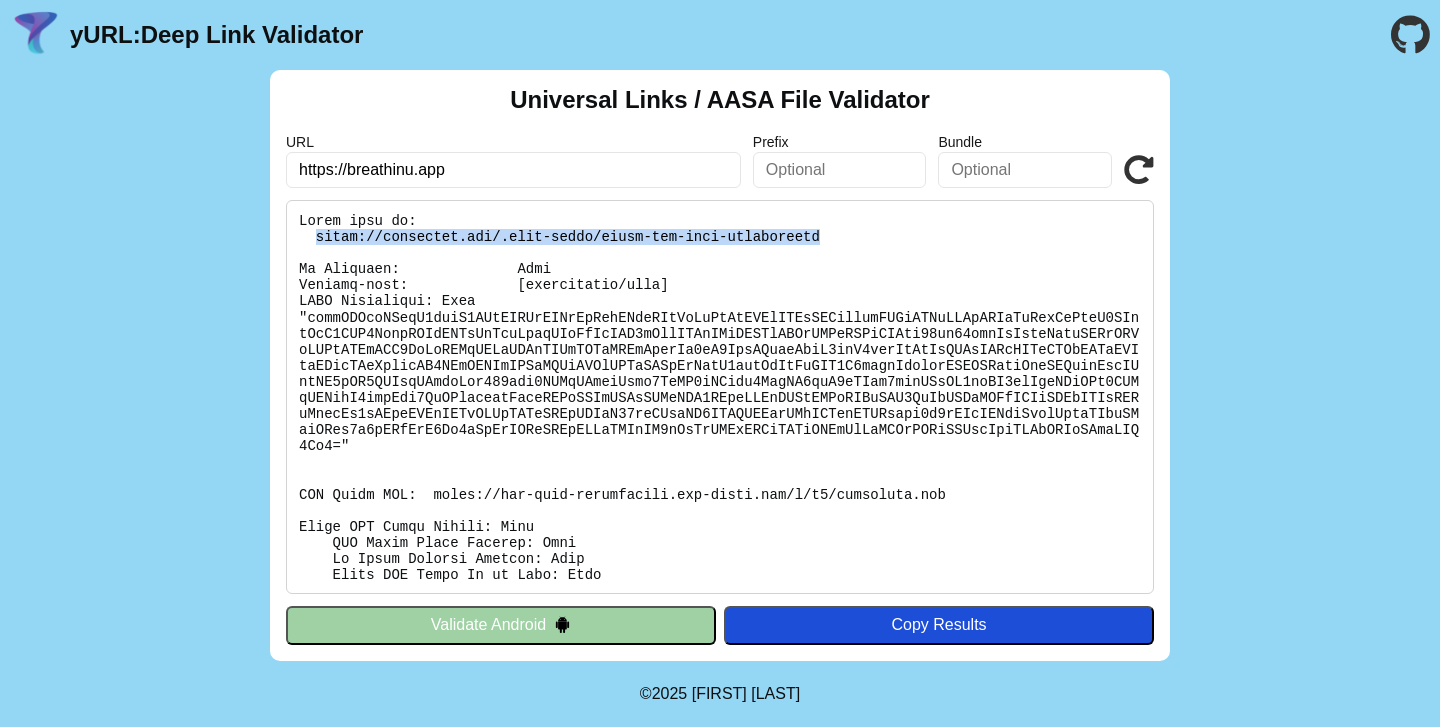click at bounding box center (720, 397) 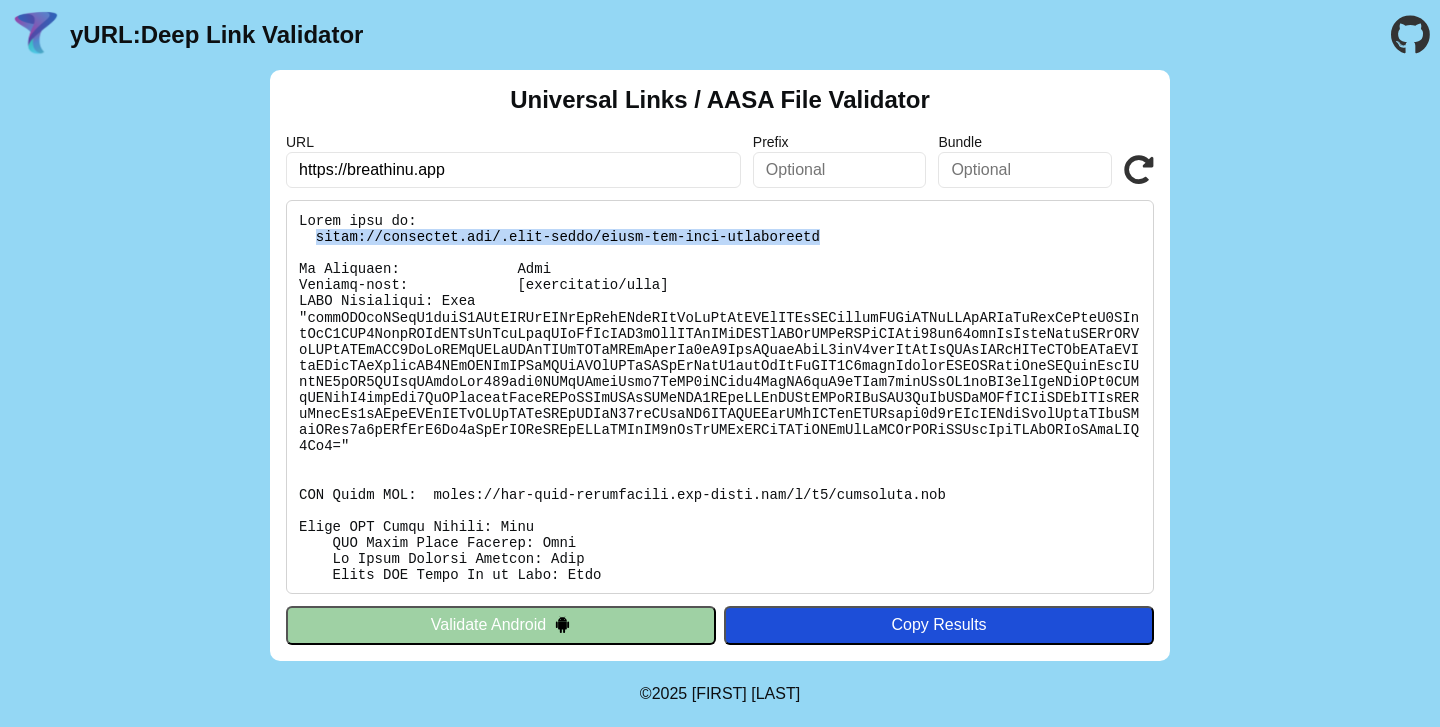 copy on "https://breathinu.app/.well-known/apple-app-site-association" 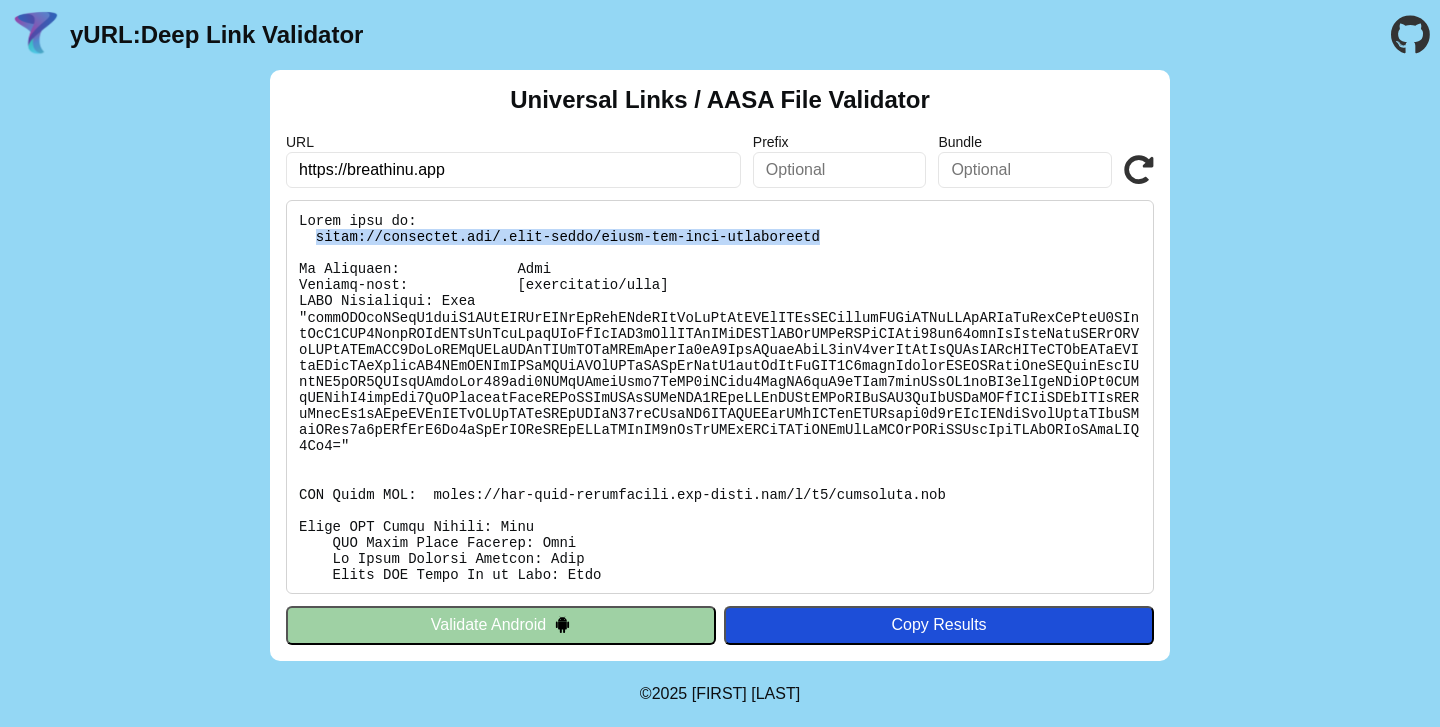 click at bounding box center (1139, 170) 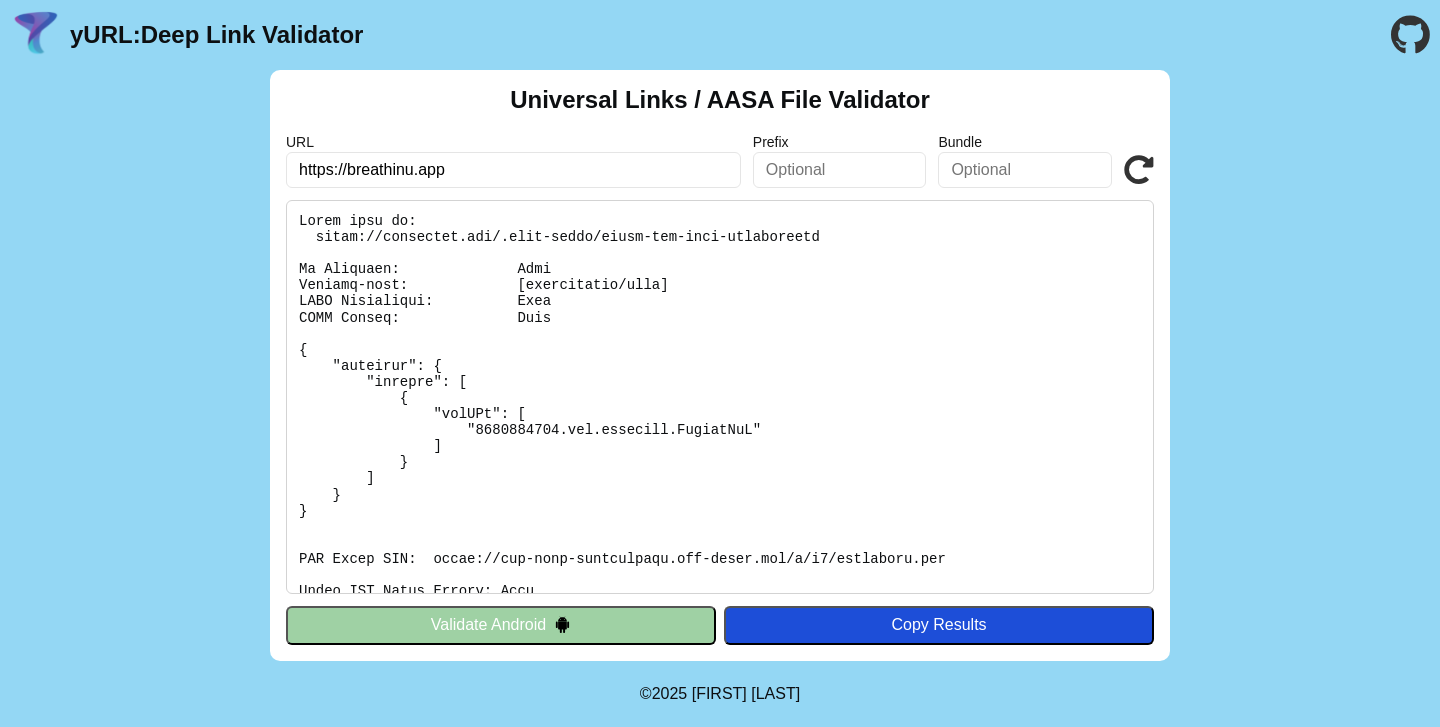 scroll, scrollTop: 0, scrollLeft: 0, axis: both 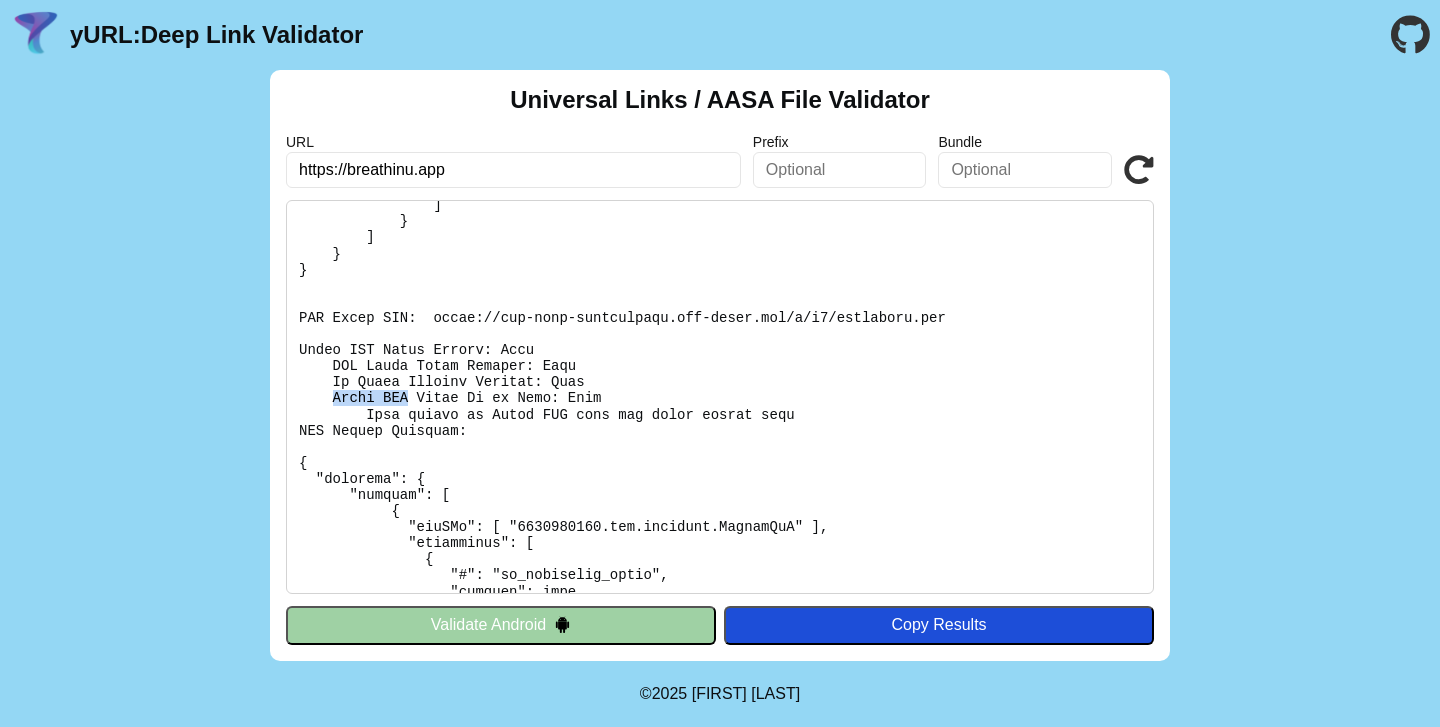 drag, startPoint x: 333, startPoint y: 397, endPoint x: 408, endPoint y: 401, distance: 75.10659 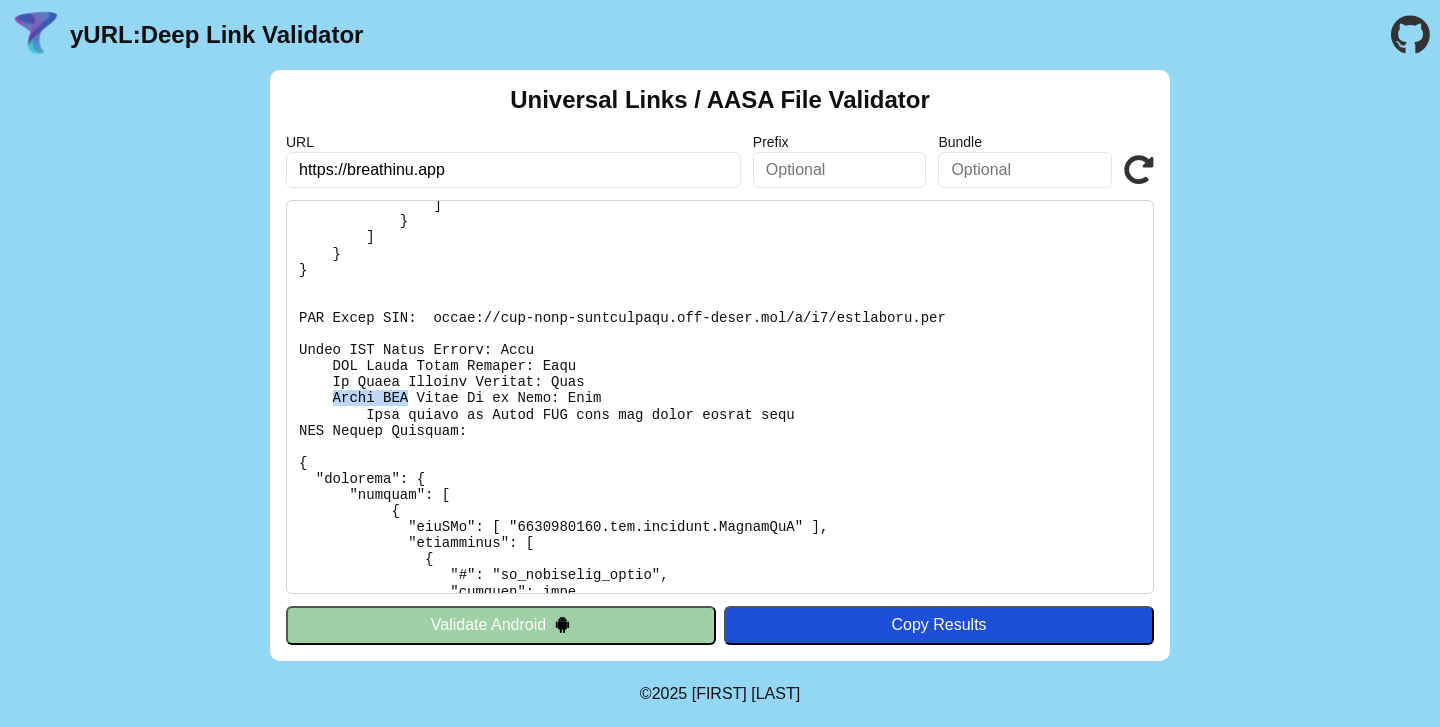 click at bounding box center (720, 397) 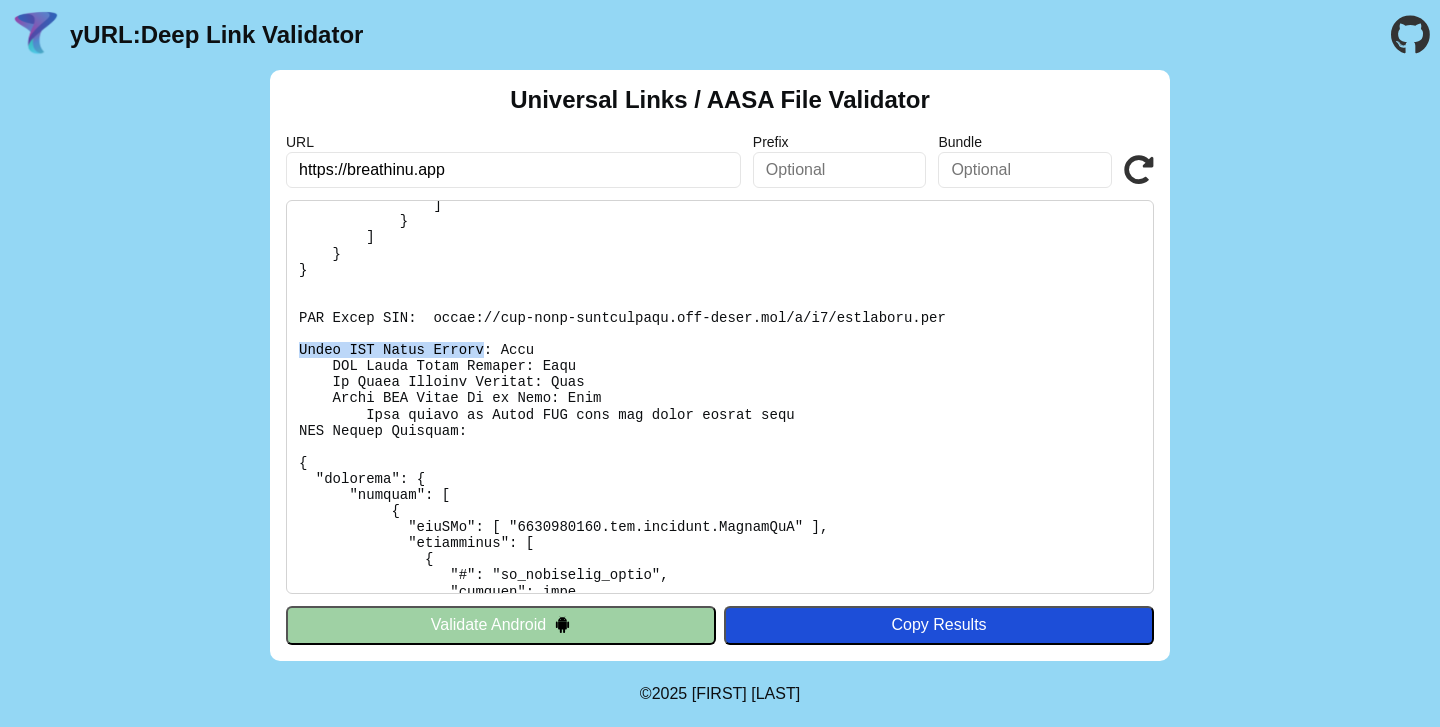 drag, startPoint x: 482, startPoint y: 353, endPoint x: 291, endPoint y: 355, distance: 191.01047 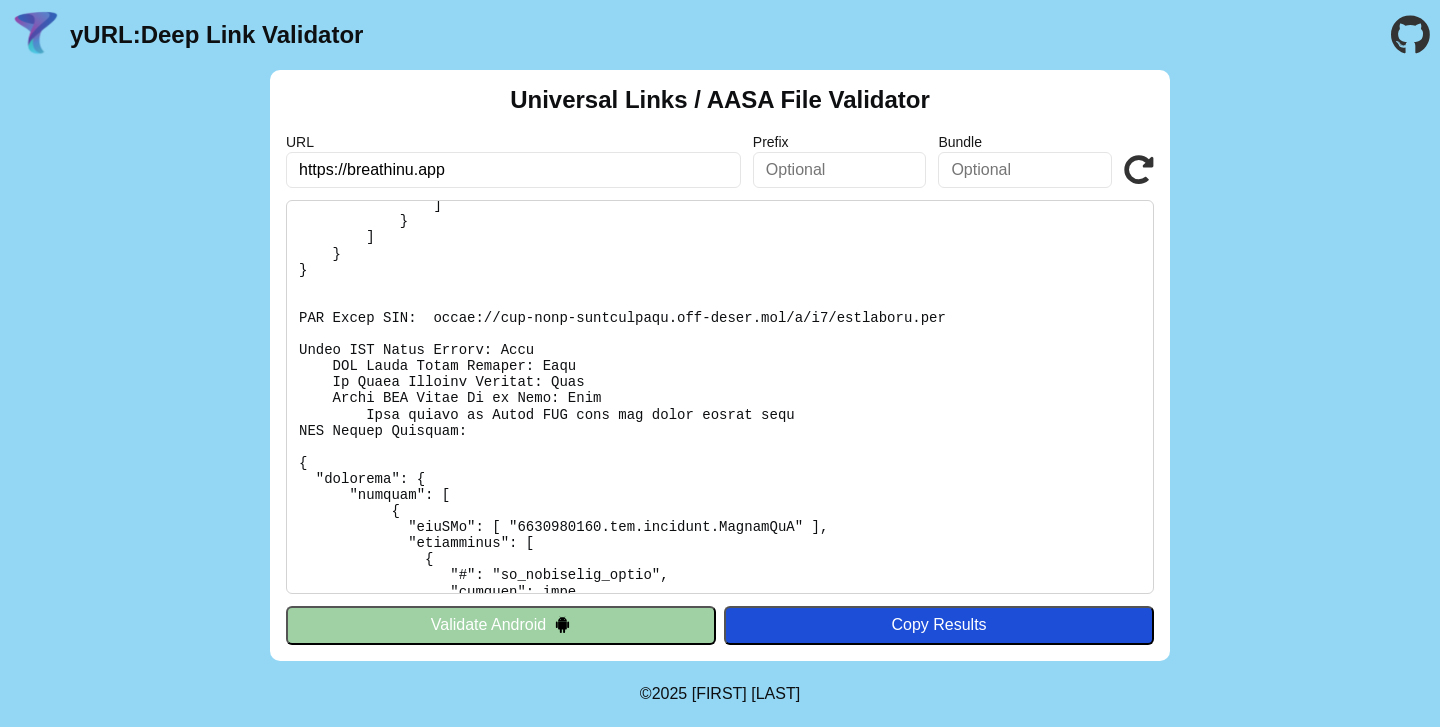 click at bounding box center (720, 397) 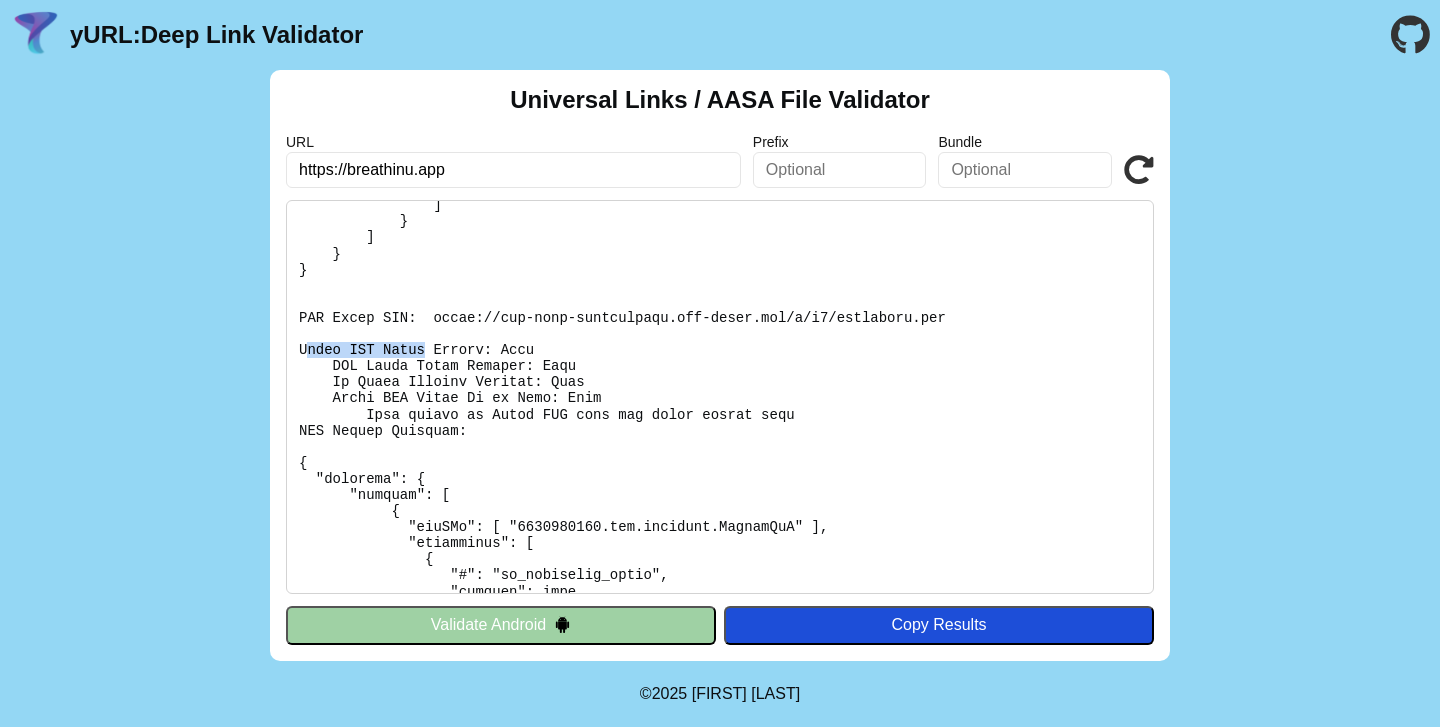 drag, startPoint x: 303, startPoint y: 348, endPoint x: 426, endPoint y: 352, distance: 123.065025 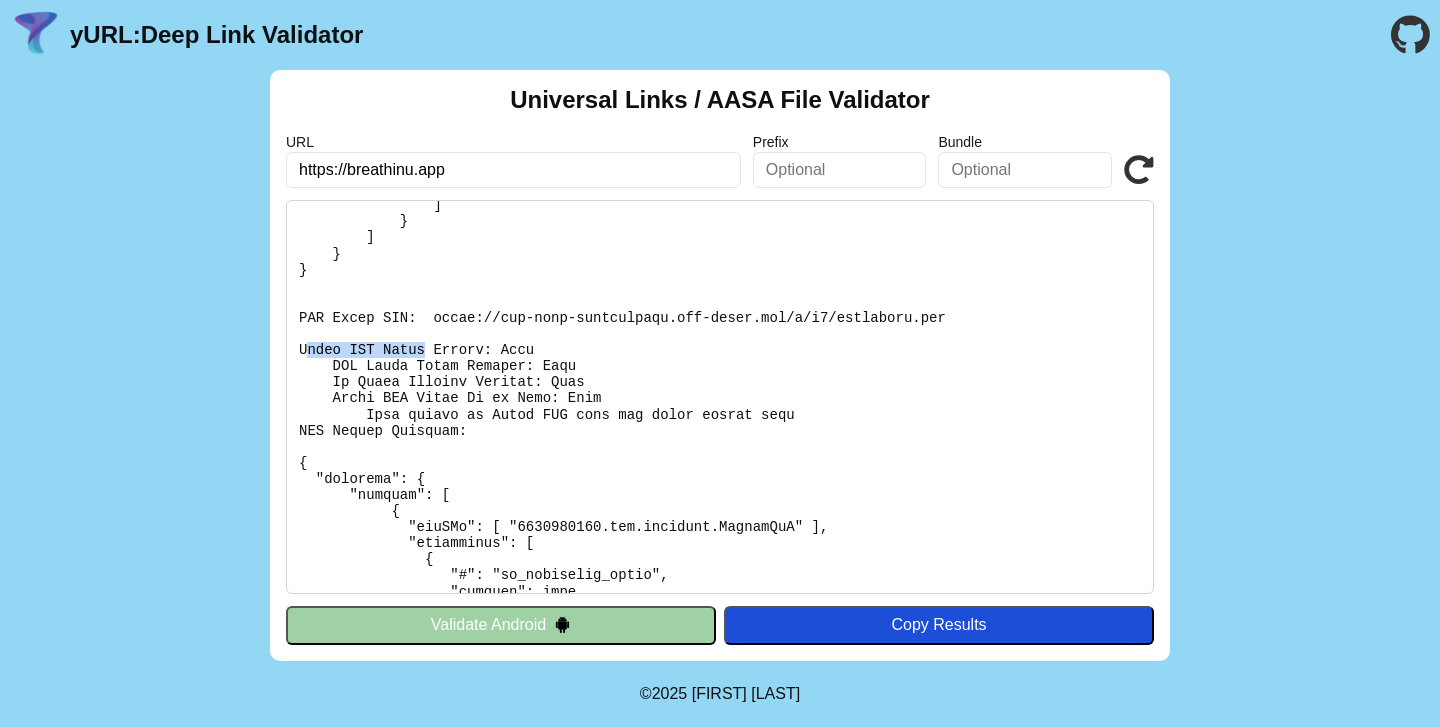 click at bounding box center [720, 397] 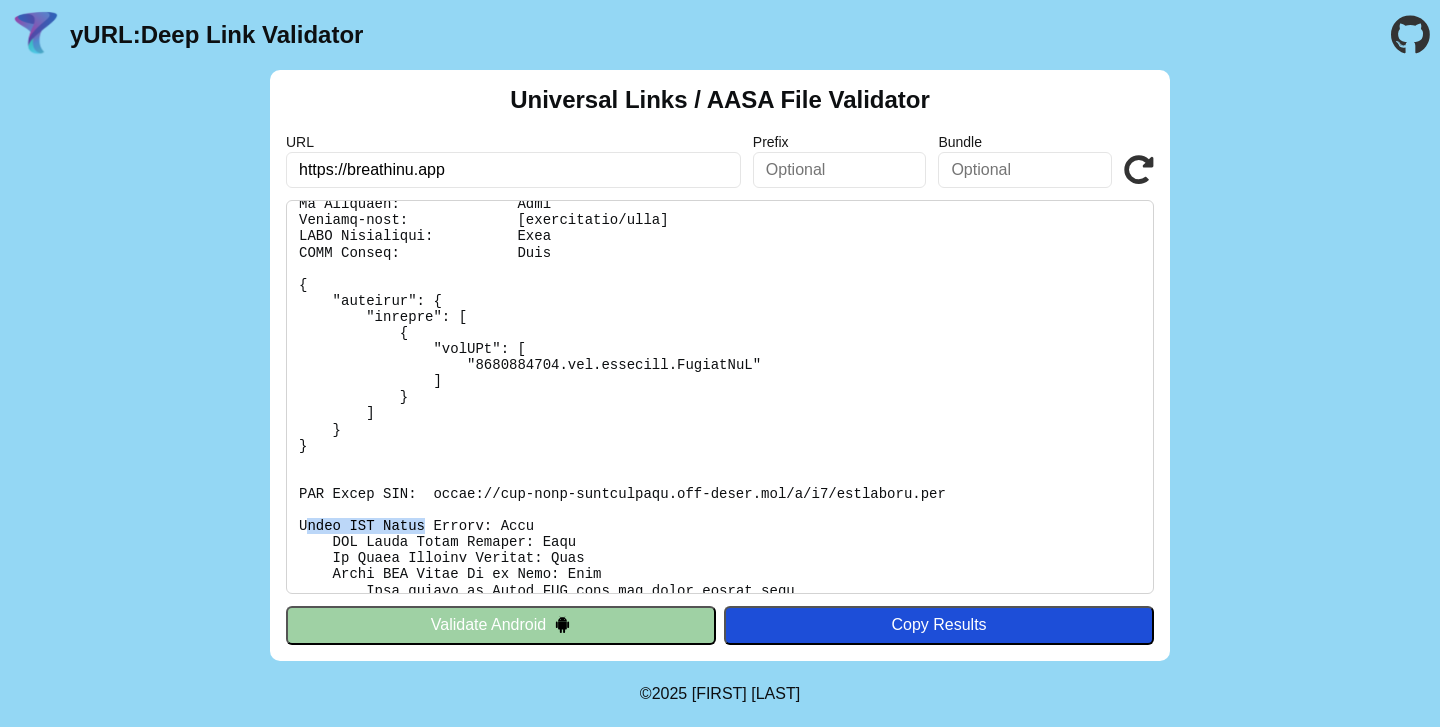 scroll, scrollTop: 0, scrollLeft: 0, axis: both 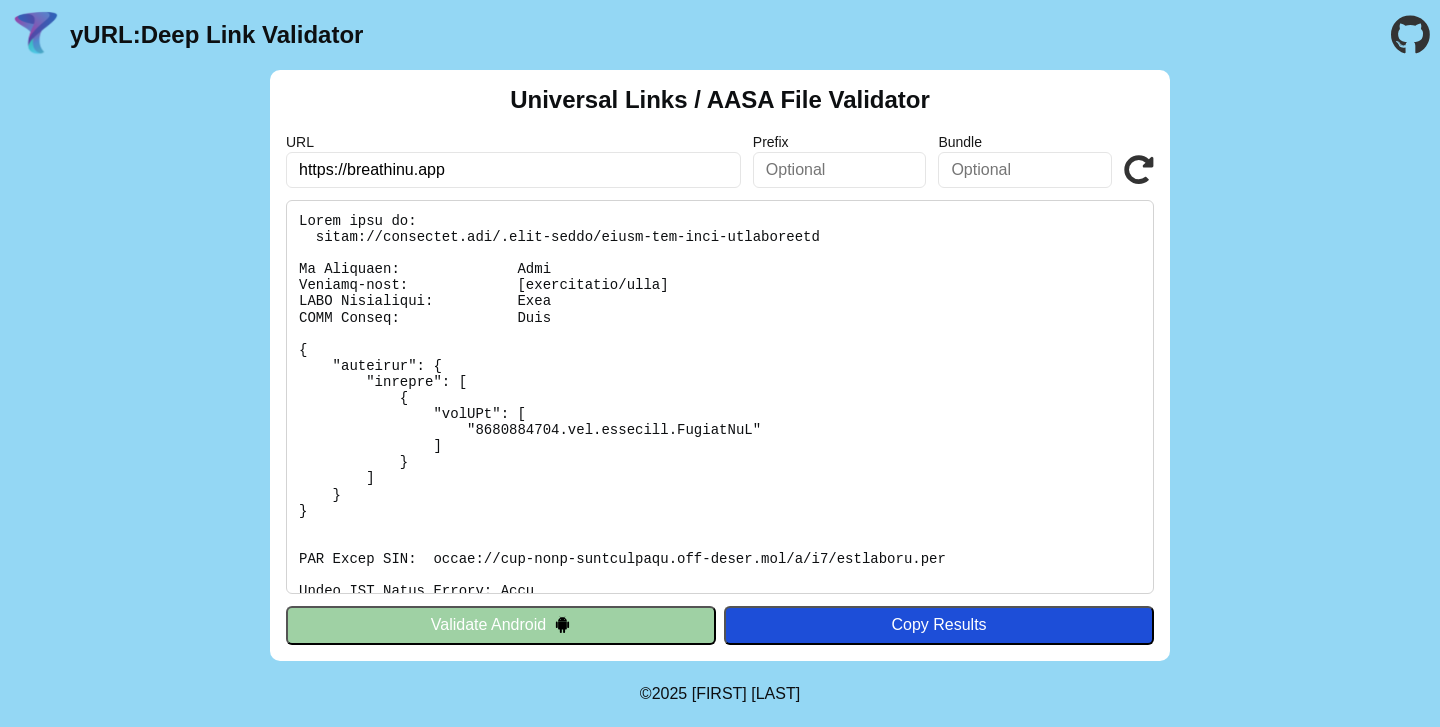 click at bounding box center (720, 397) 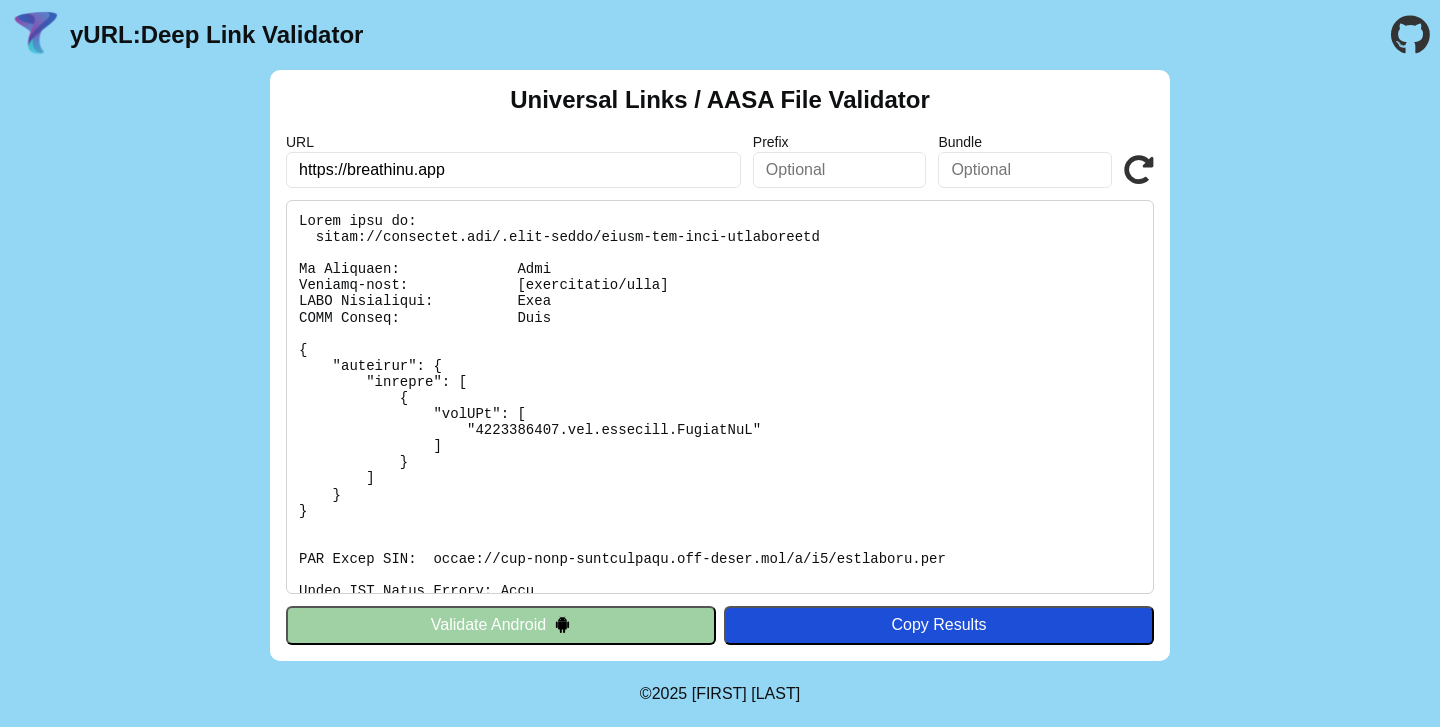 scroll, scrollTop: 0, scrollLeft: 0, axis: both 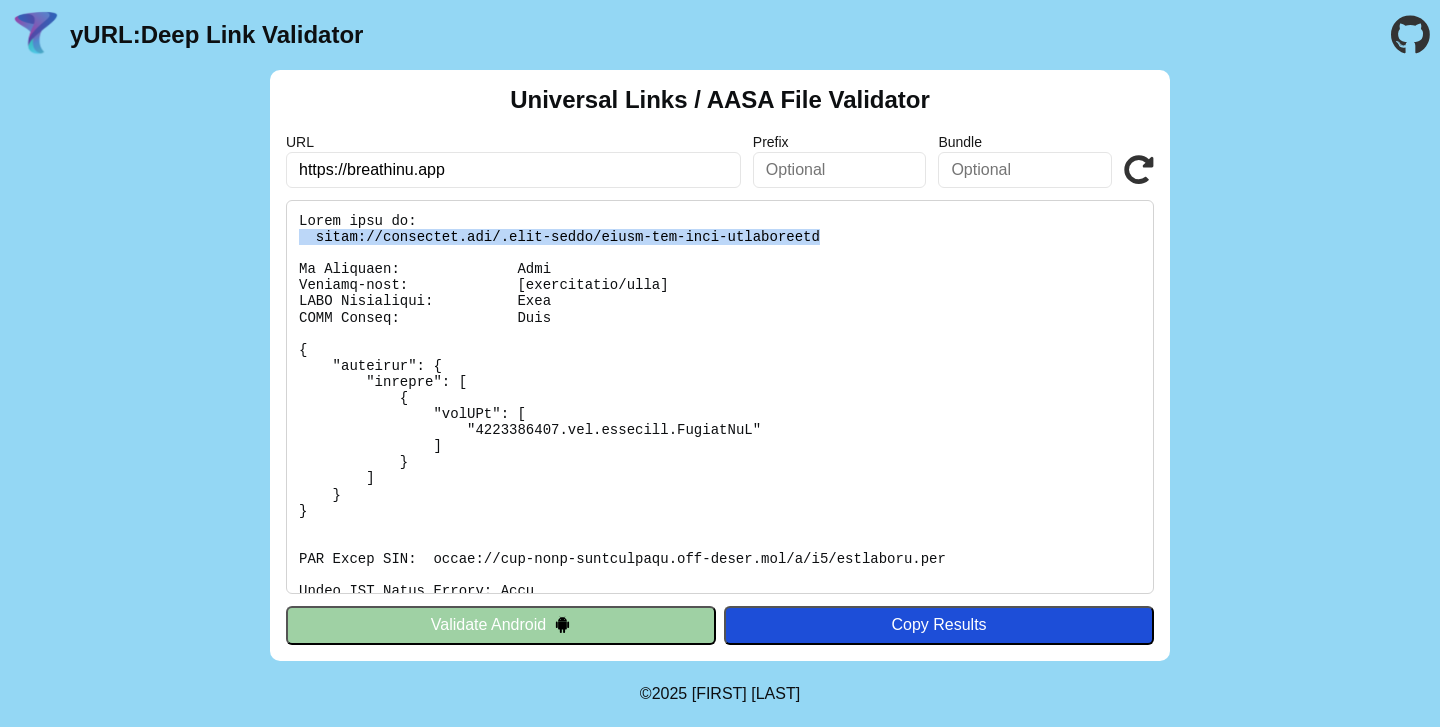 drag, startPoint x: 850, startPoint y: 238, endPoint x: 257, endPoint y: 233, distance: 593.02106 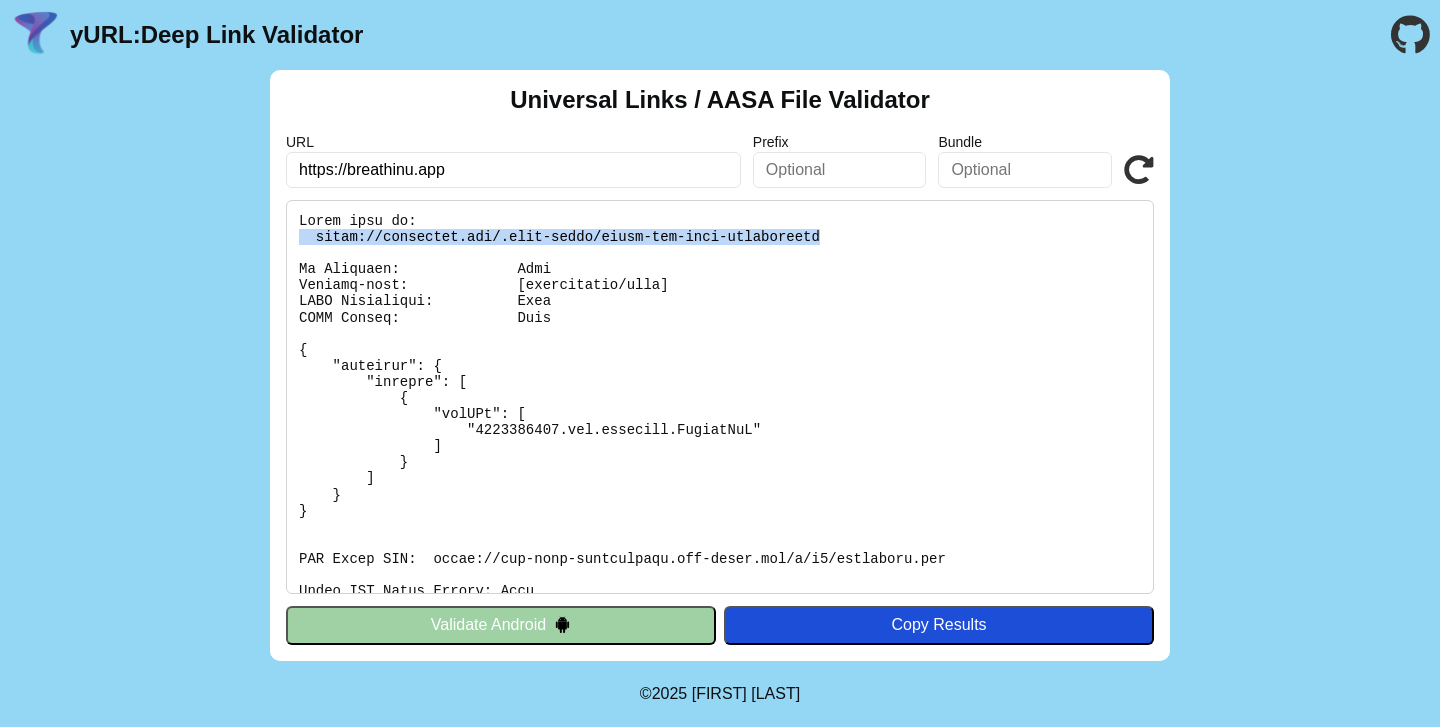 click on "Universal Links / AASA File Validator
URL
https://breathinu.app
Prefix
Bundle
Validate
Validate Android
Copy Results" at bounding box center [720, 365] 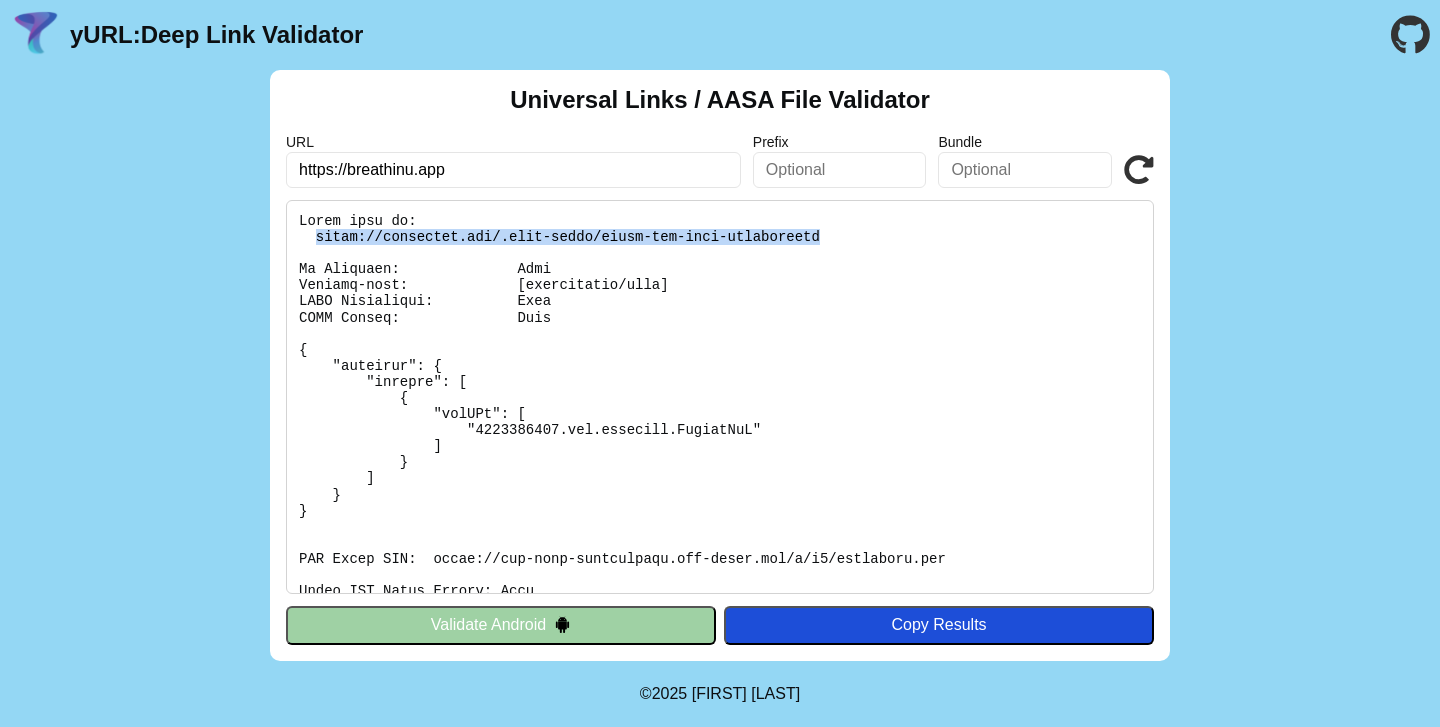 drag, startPoint x: 317, startPoint y: 237, endPoint x: 863, endPoint y: 240, distance: 546.00824 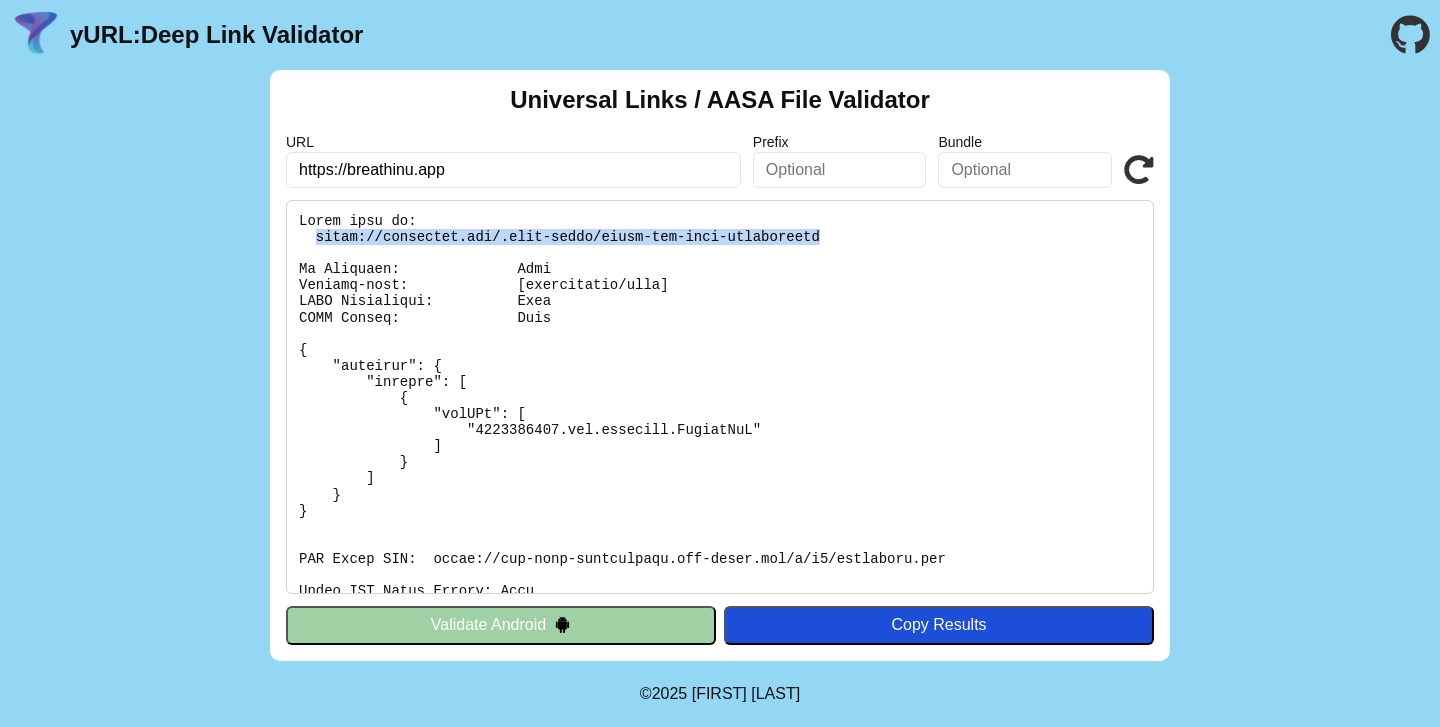 click at bounding box center (720, 397) 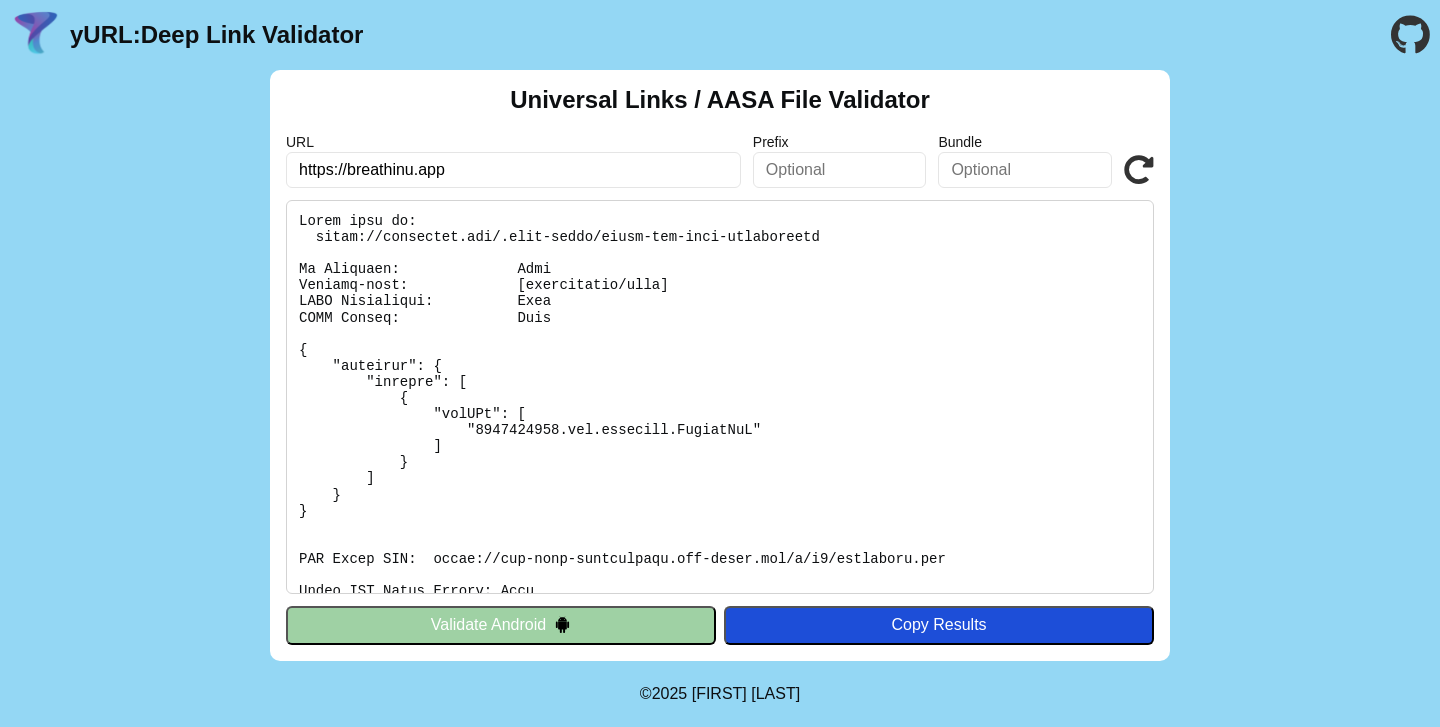 scroll, scrollTop: 0, scrollLeft: 0, axis: both 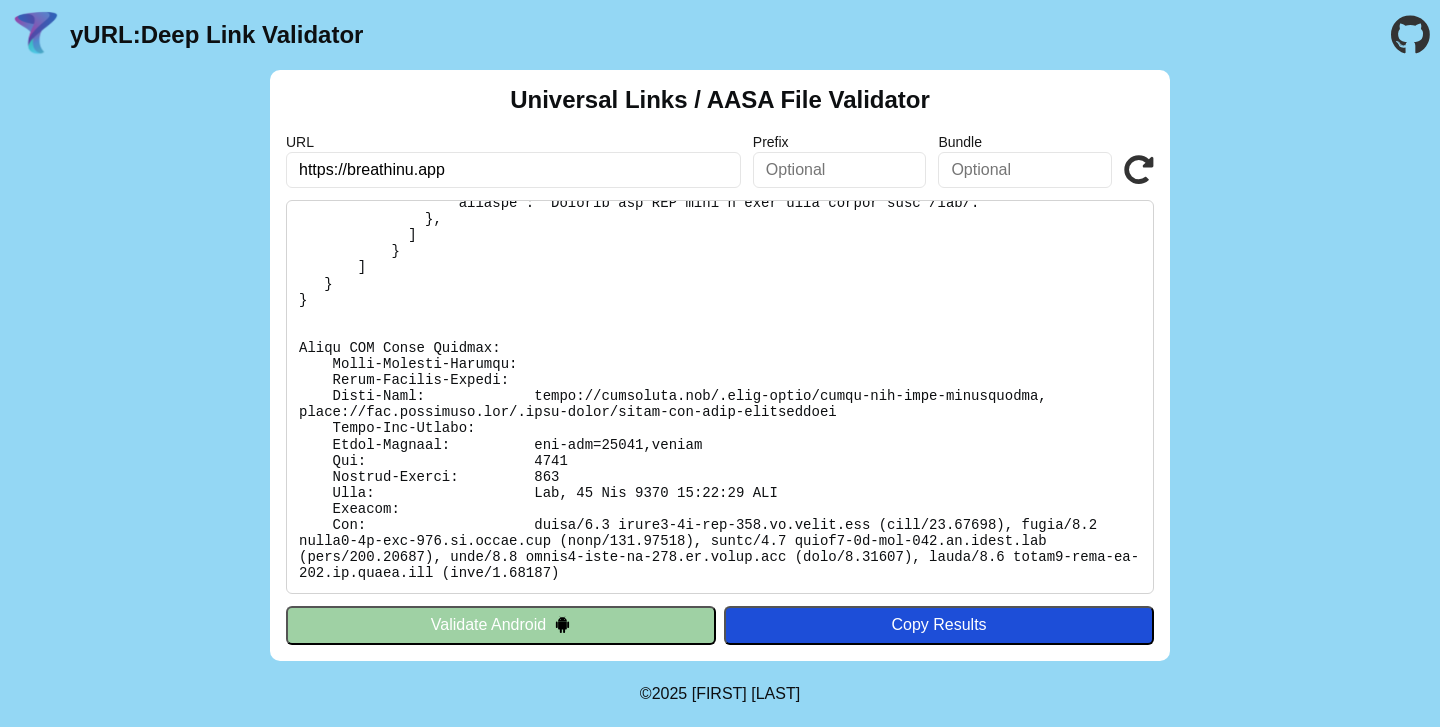 click at bounding box center (720, 397) 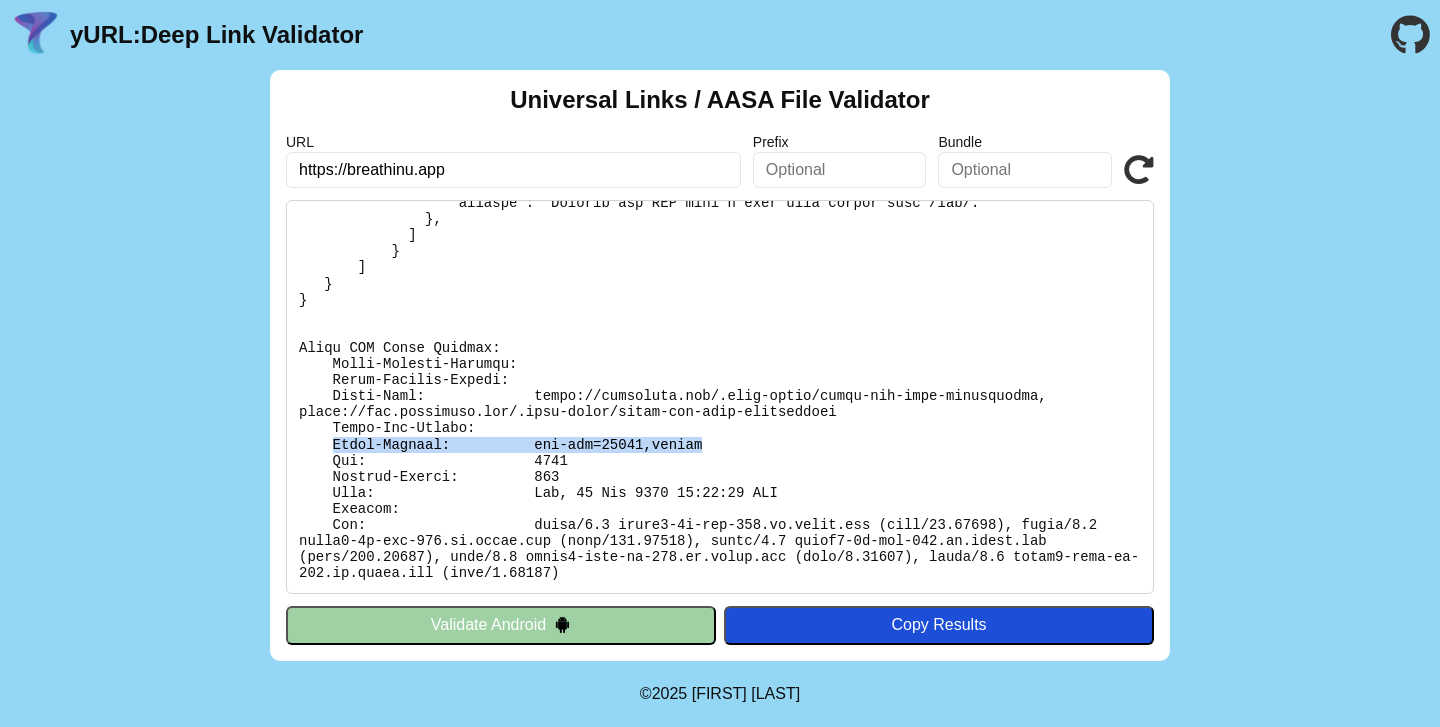 drag, startPoint x: 333, startPoint y: 446, endPoint x: 728, endPoint y: 449, distance: 395.01138 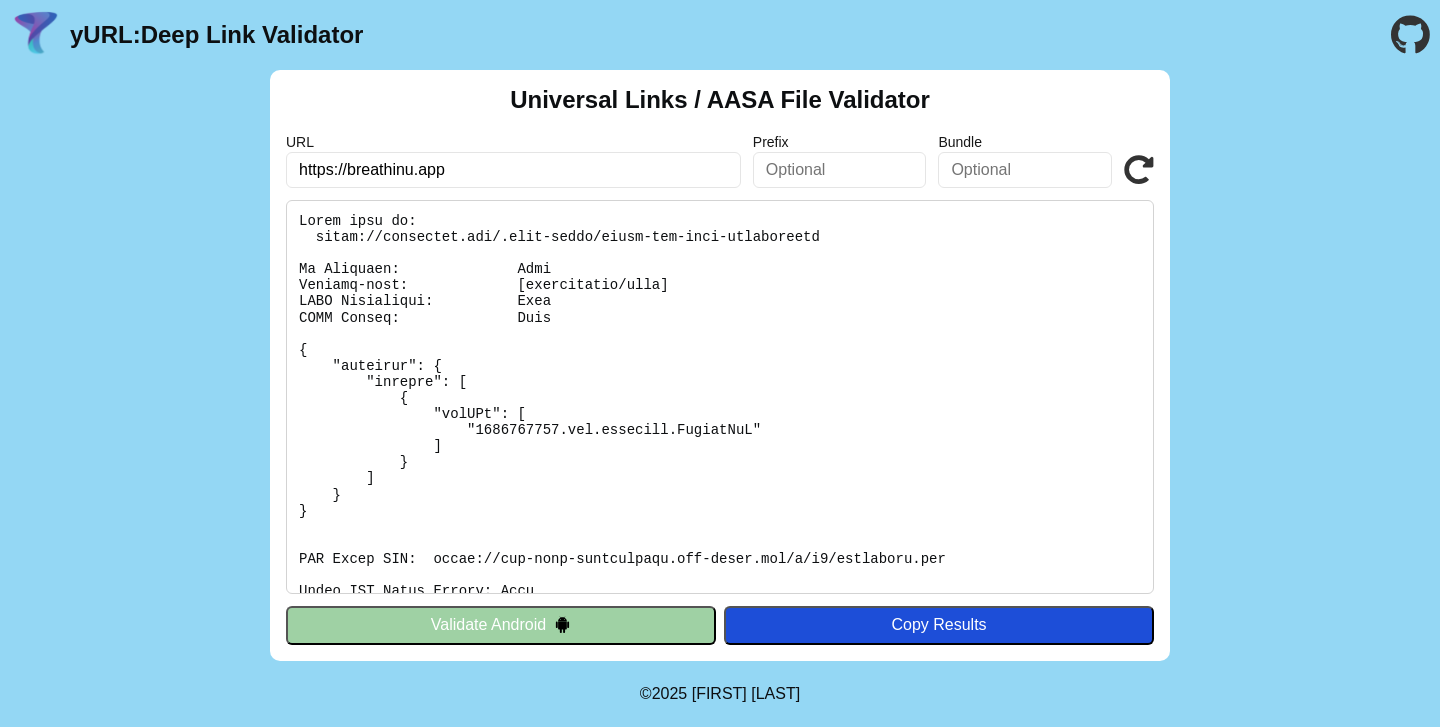 scroll, scrollTop: 0, scrollLeft: 0, axis: both 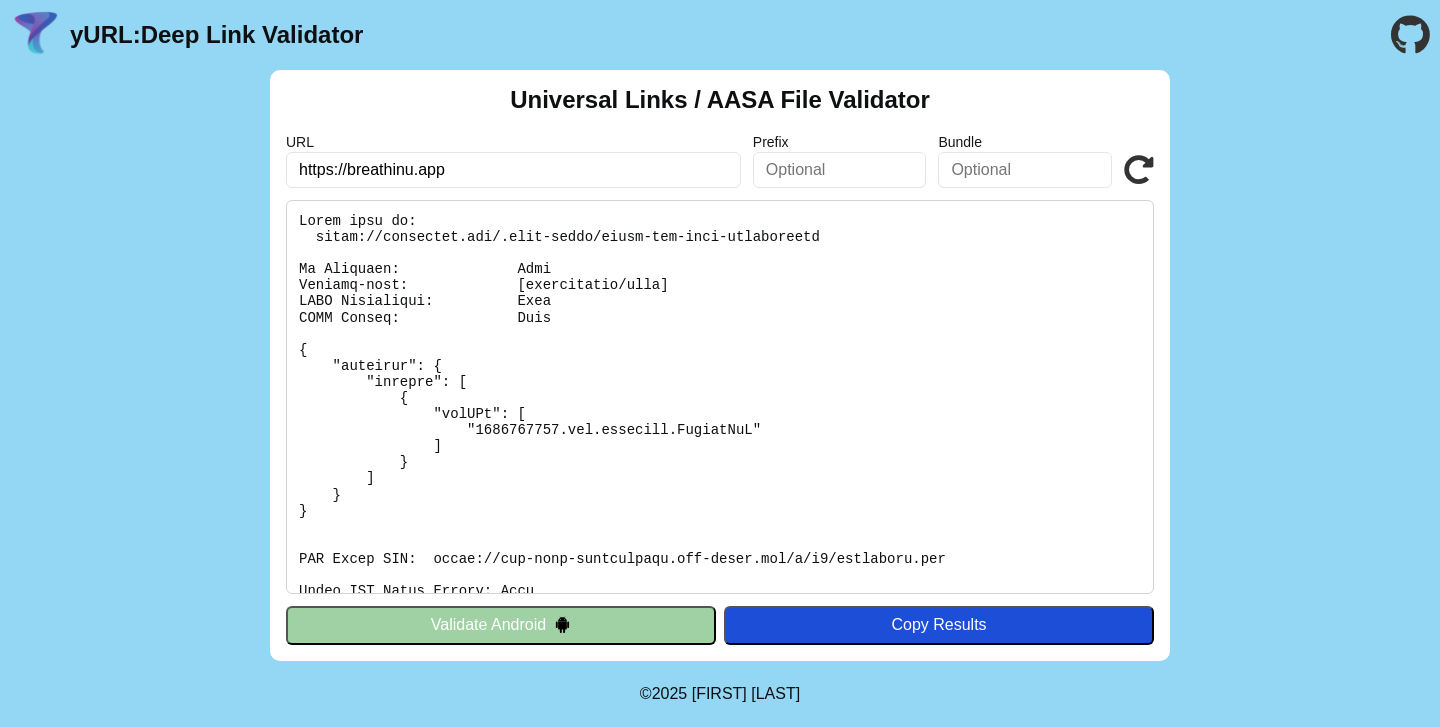click at bounding box center [1139, 170] 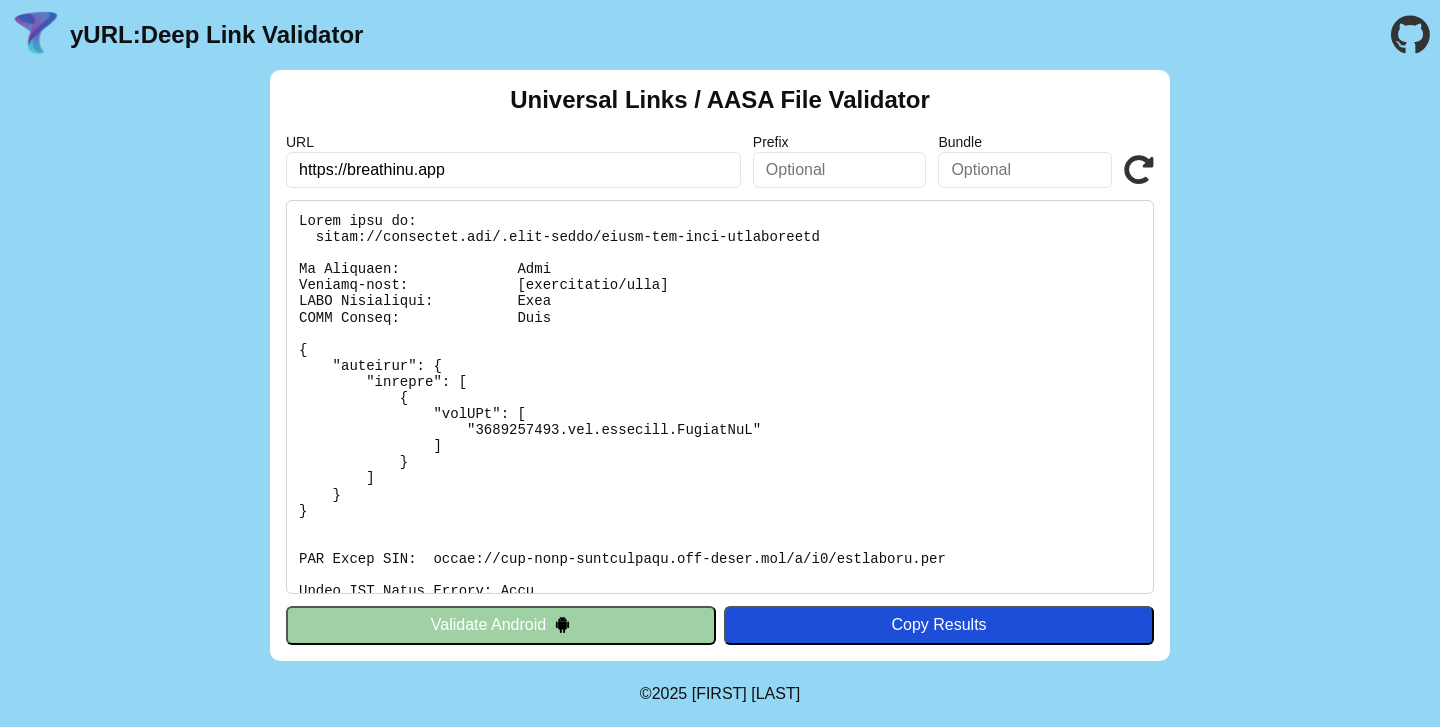 scroll, scrollTop: 0, scrollLeft: 0, axis: both 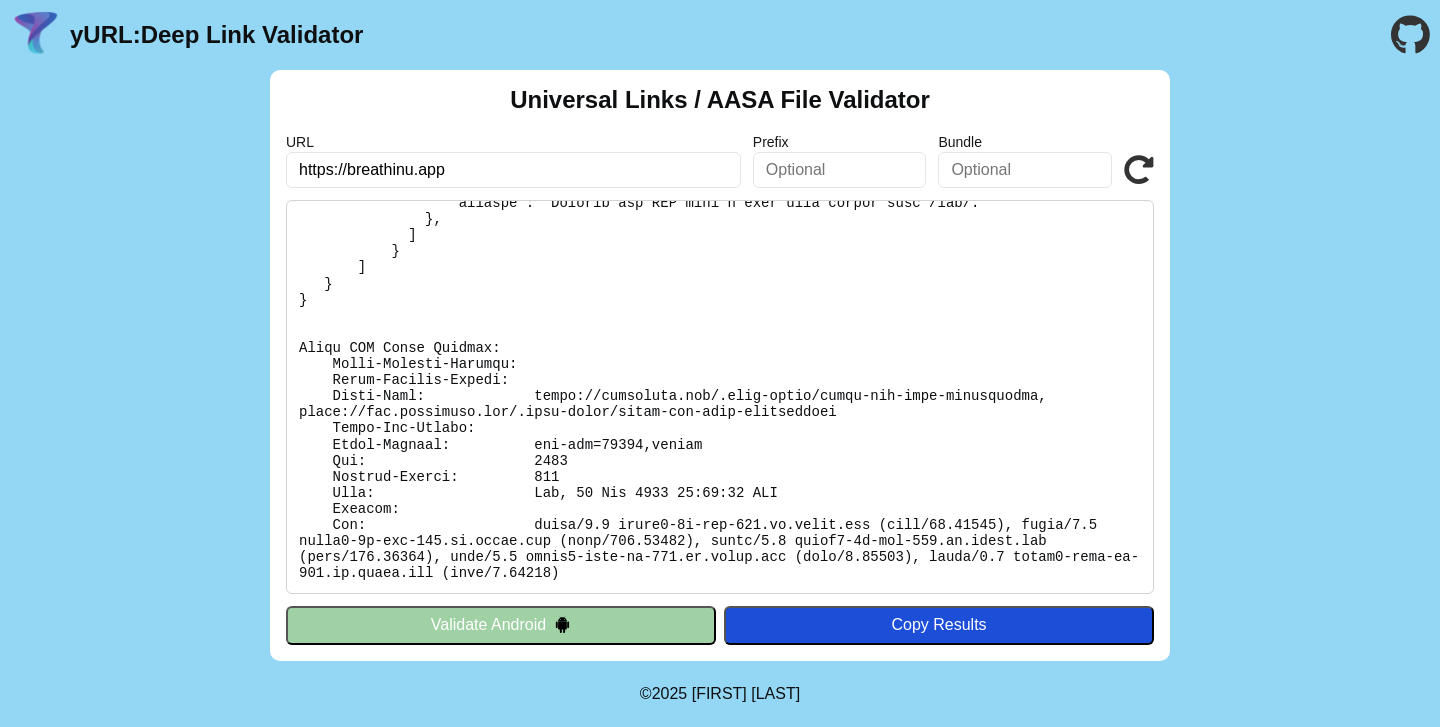 click at bounding box center (1139, 170) 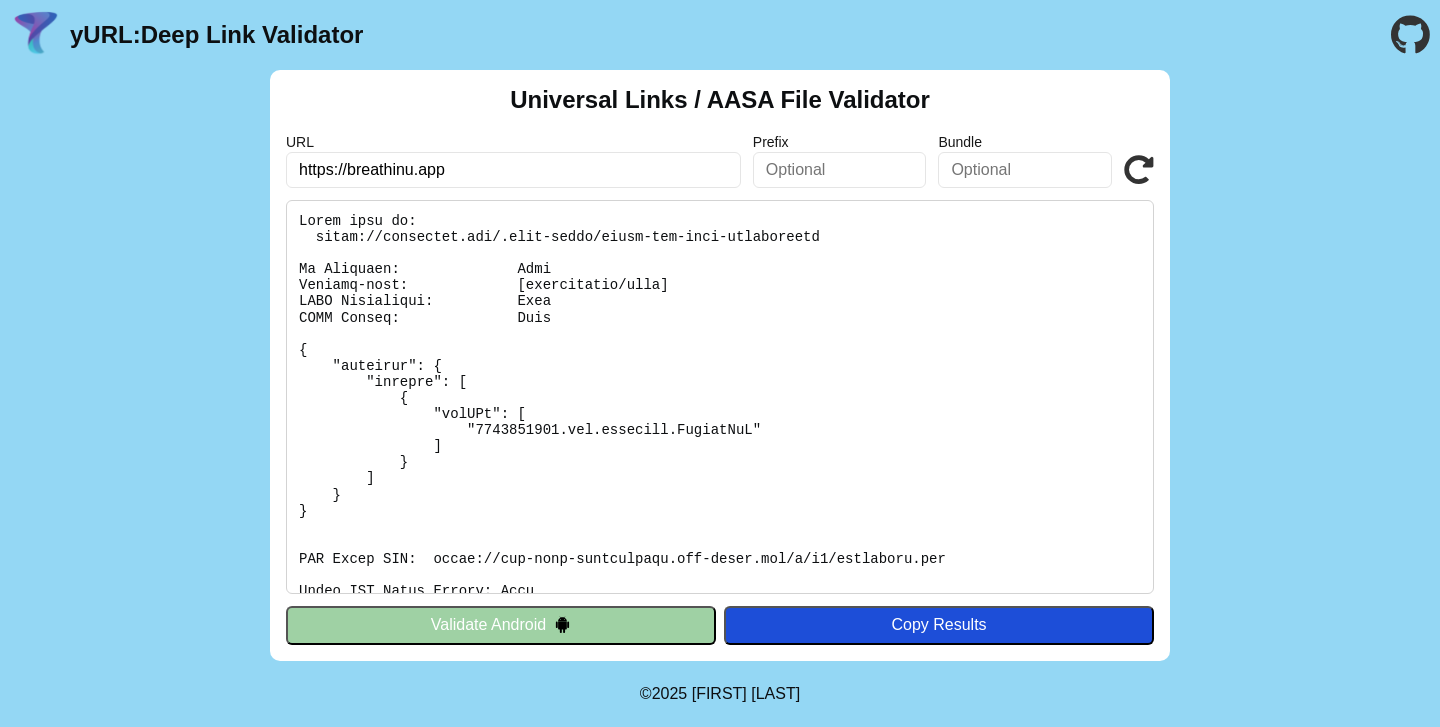 scroll, scrollTop: 0, scrollLeft: 0, axis: both 